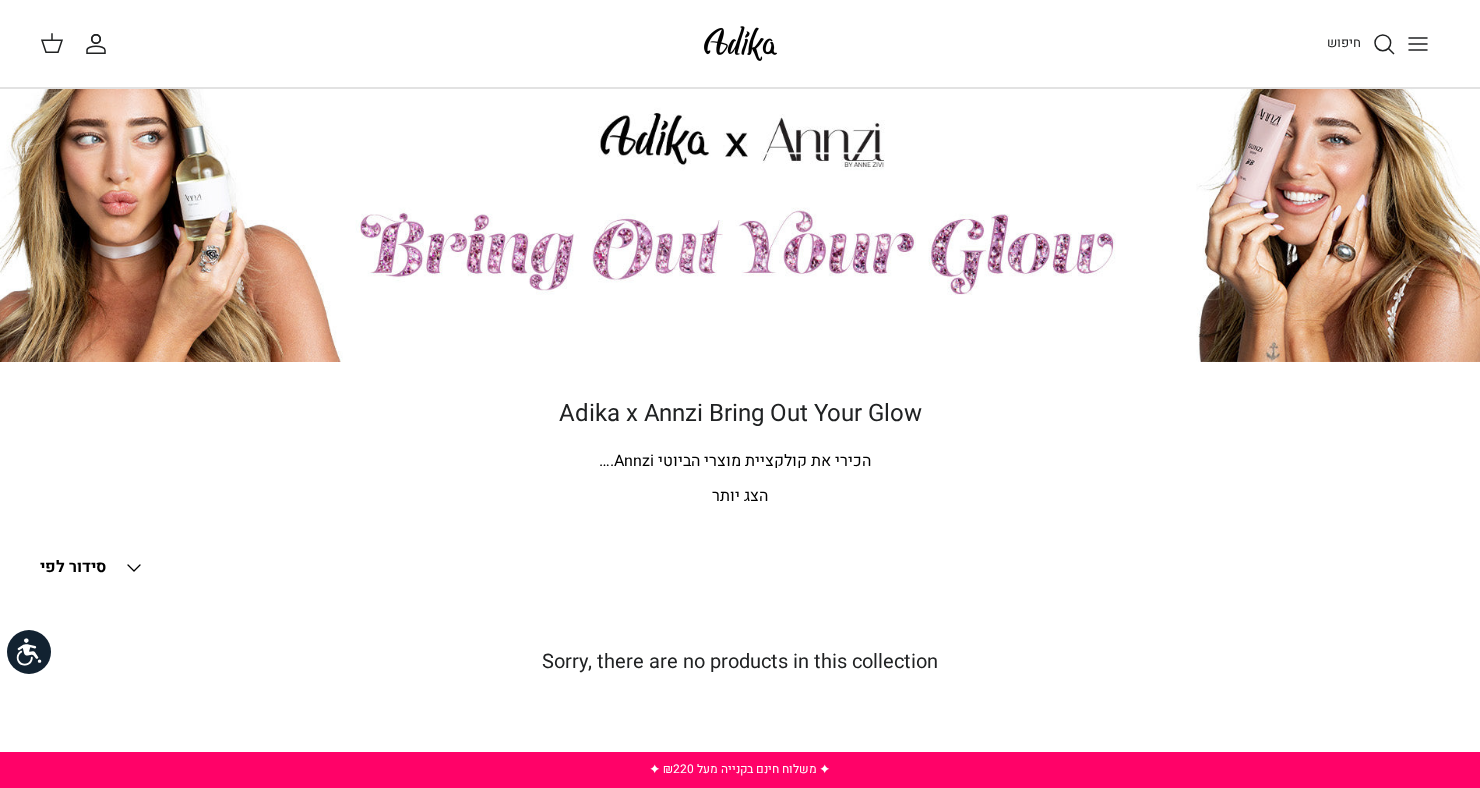 scroll, scrollTop: 0, scrollLeft: 0, axis: both 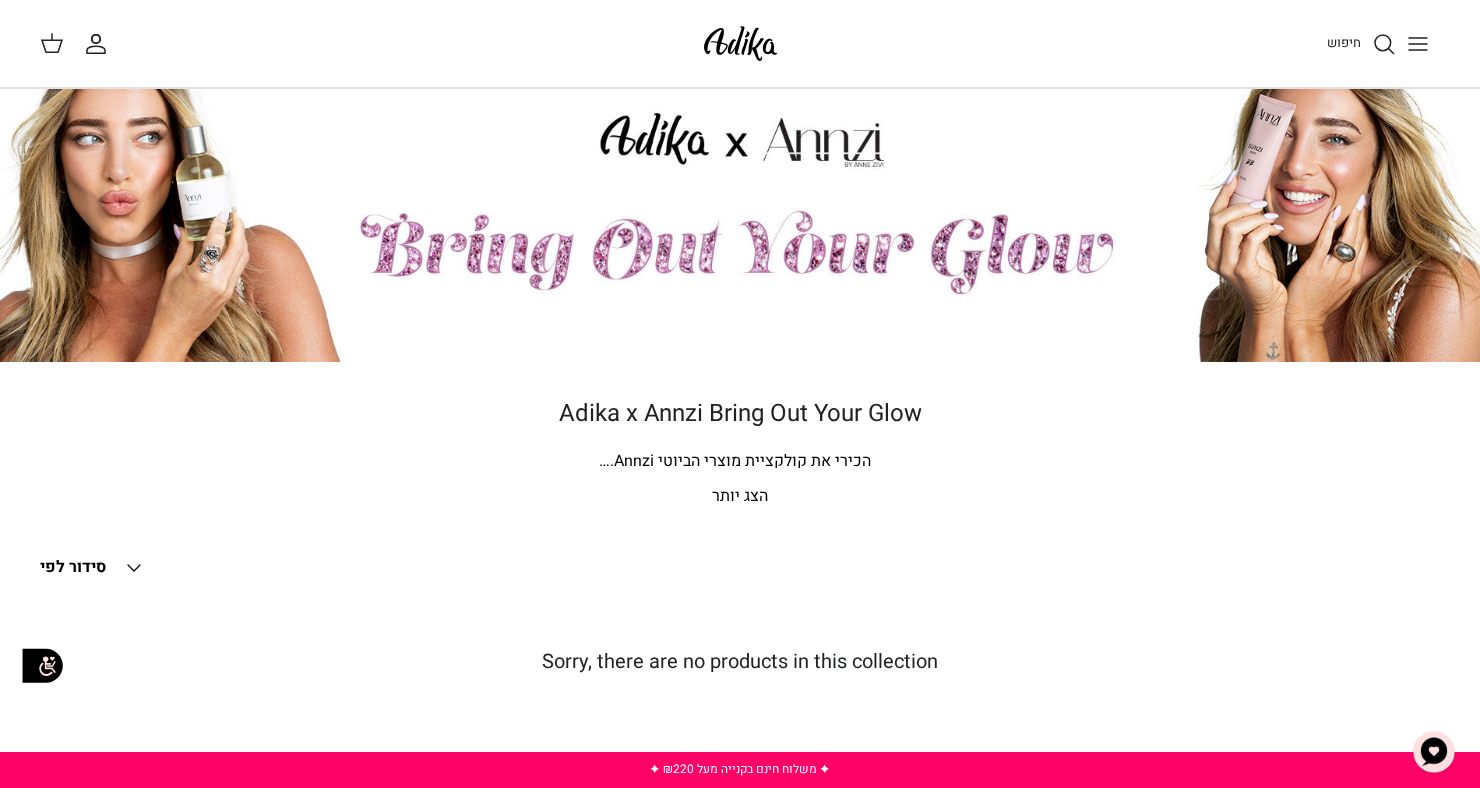 click on "הכירי את קולקציית מוצרי הביוטי Annzi." at bounding box center [740, 462] 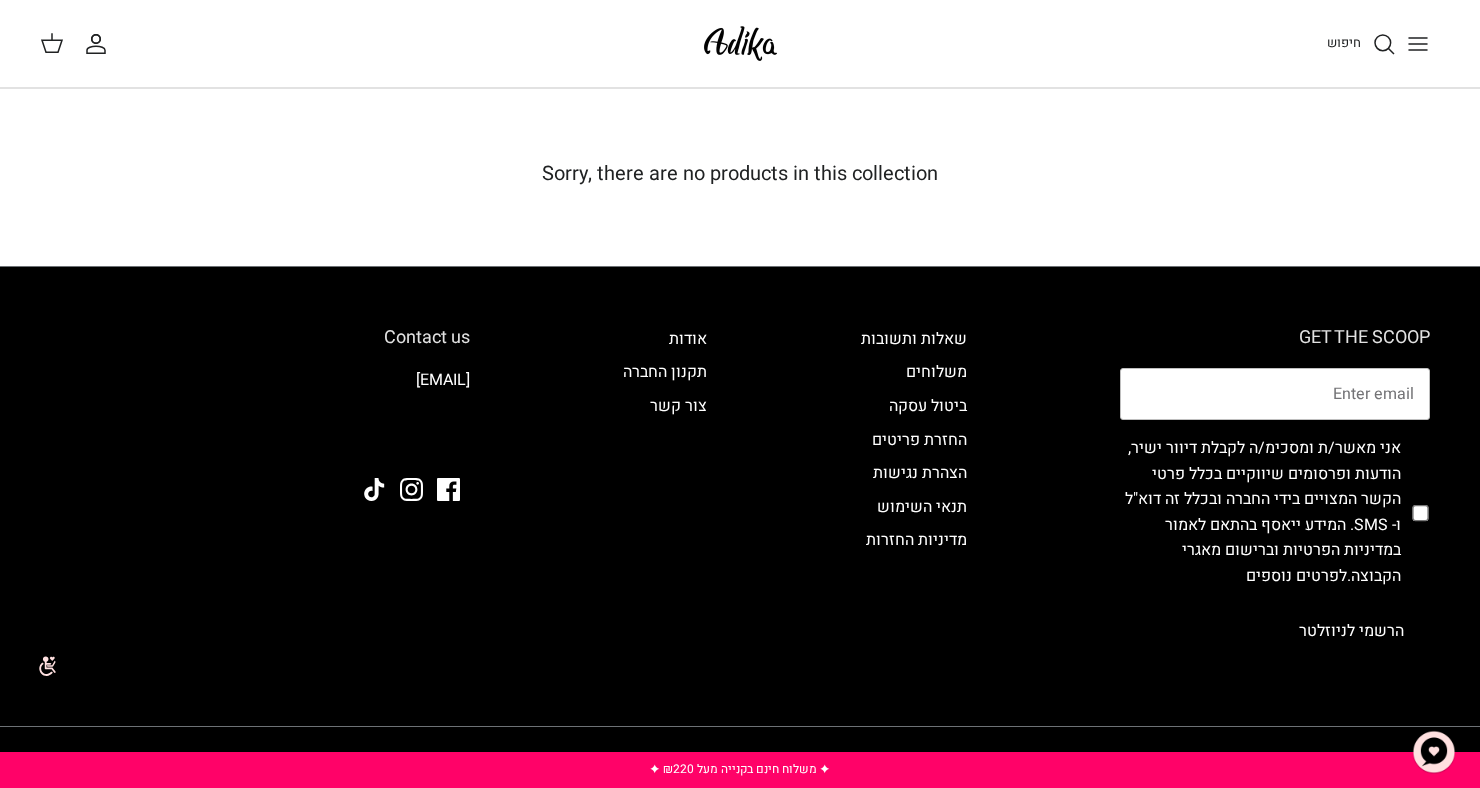 scroll, scrollTop: 513, scrollLeft: 0, axis: vertical 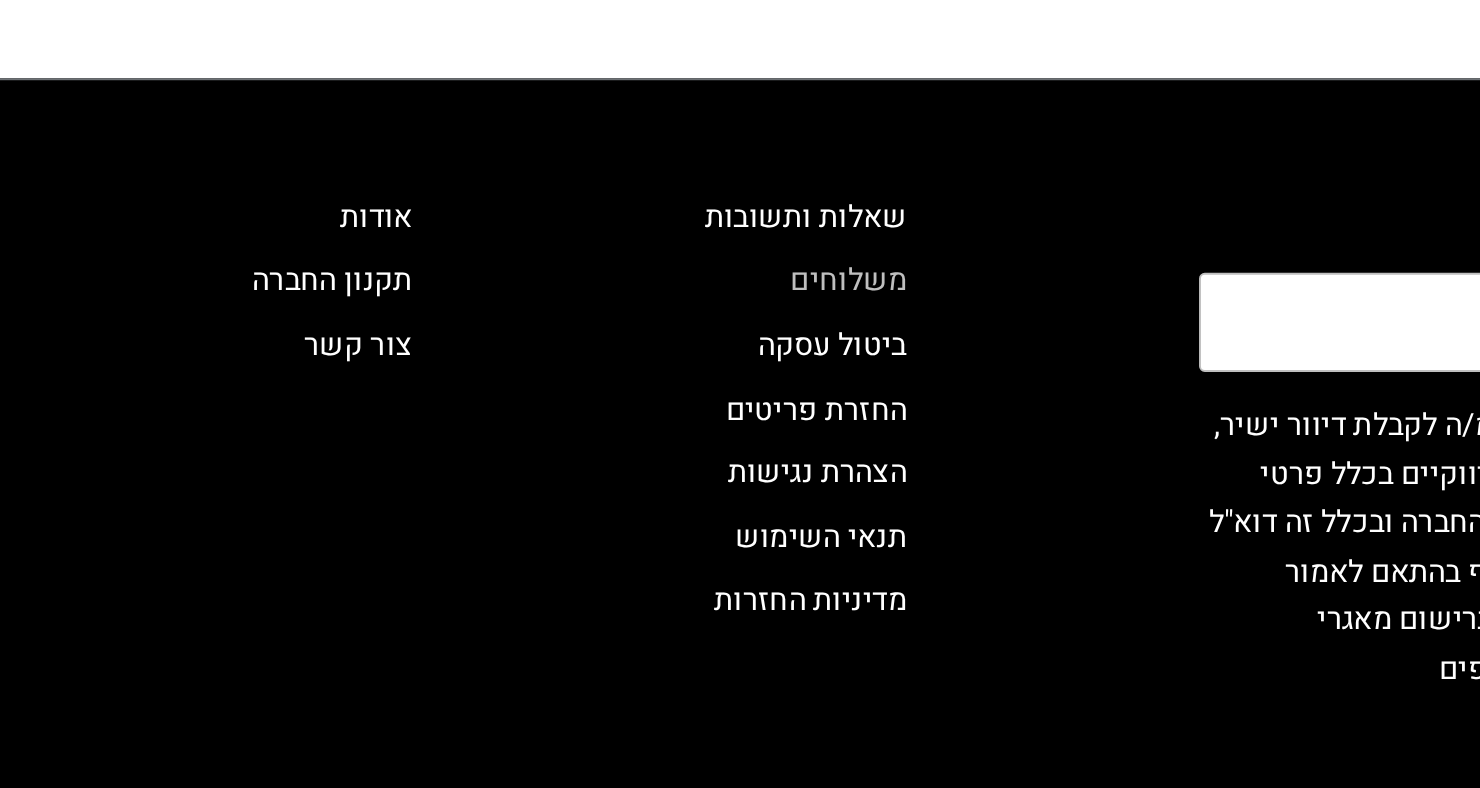 click on "משלוחים" at bounding box center (936, 347) 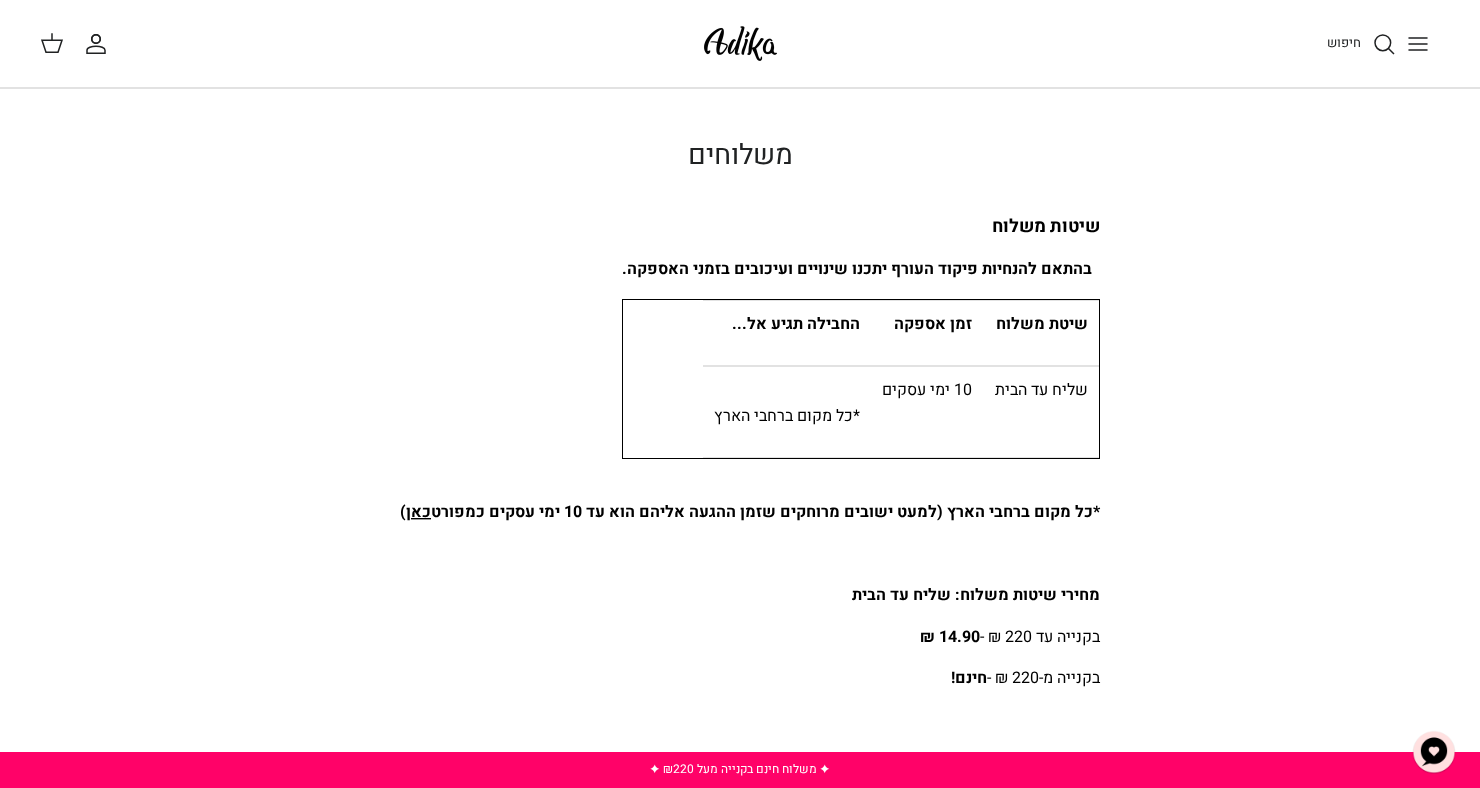 scroll, scrollTop: 0, scrollLeft: 0, axis: both 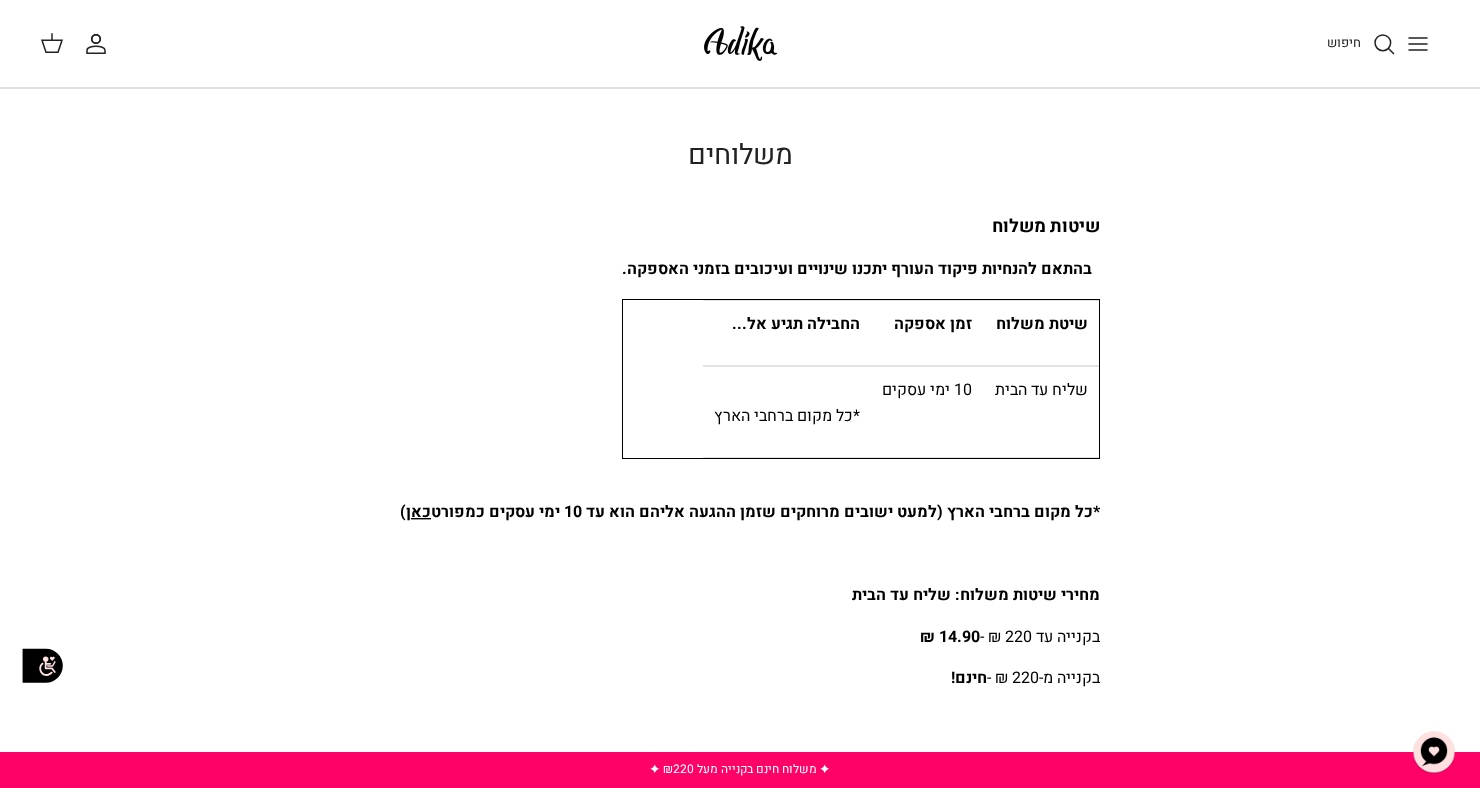 click 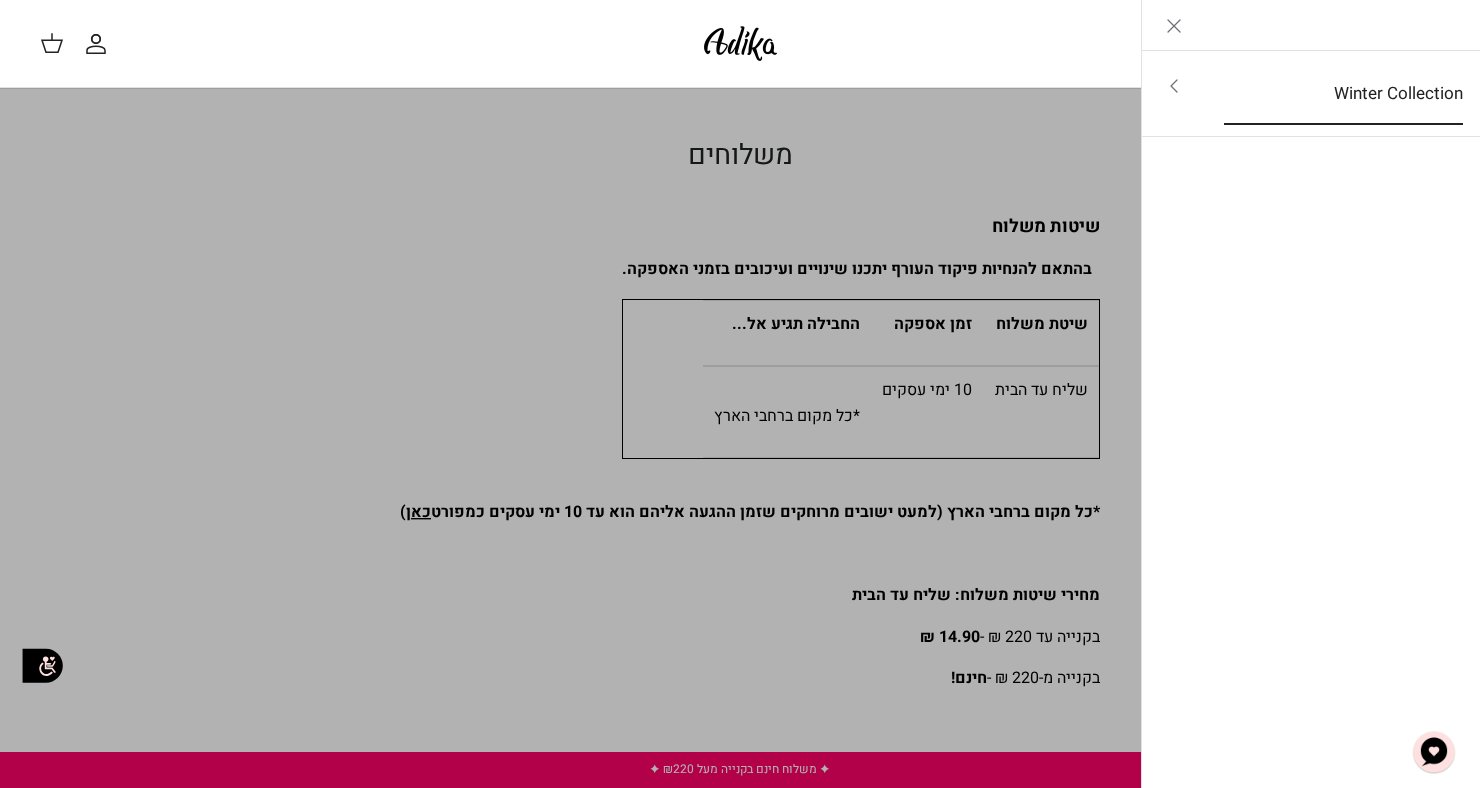 click on "Winter Collection" at bounding box center [1343, 94] 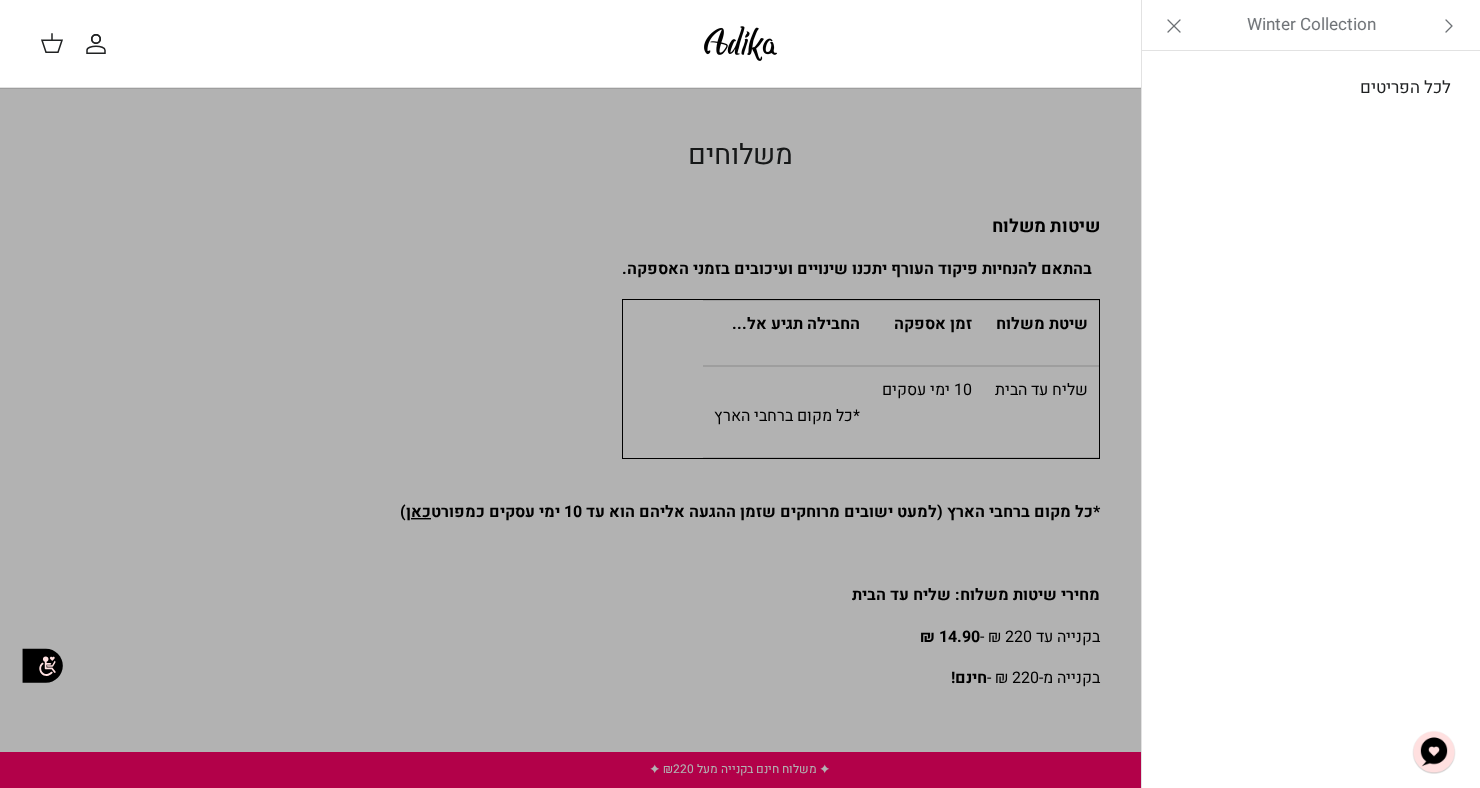 click on "לכל הפריטים" at bounding box center [1311, 88] 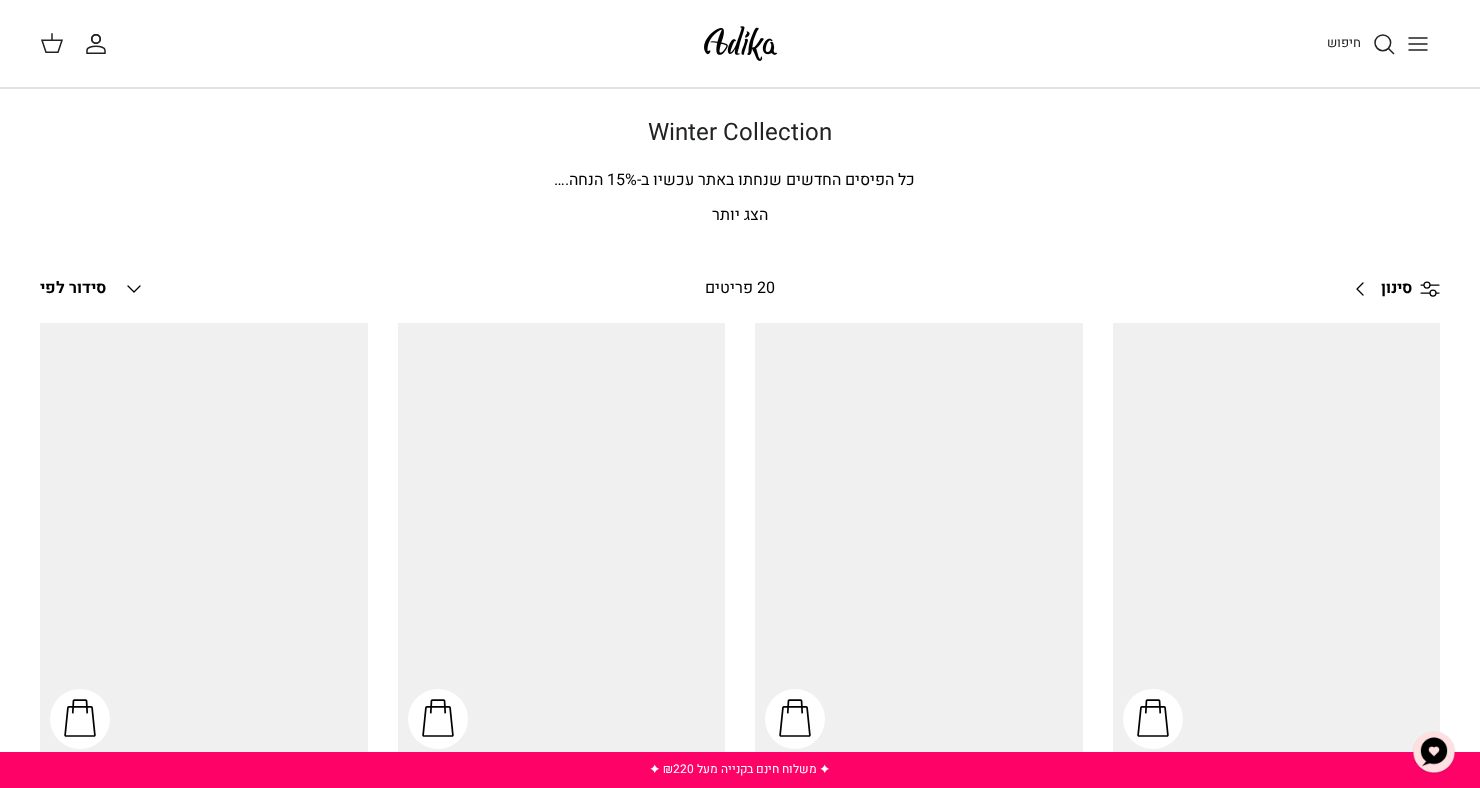 scroll, scrollTop: 0, scrollLeft: 0, axis: both 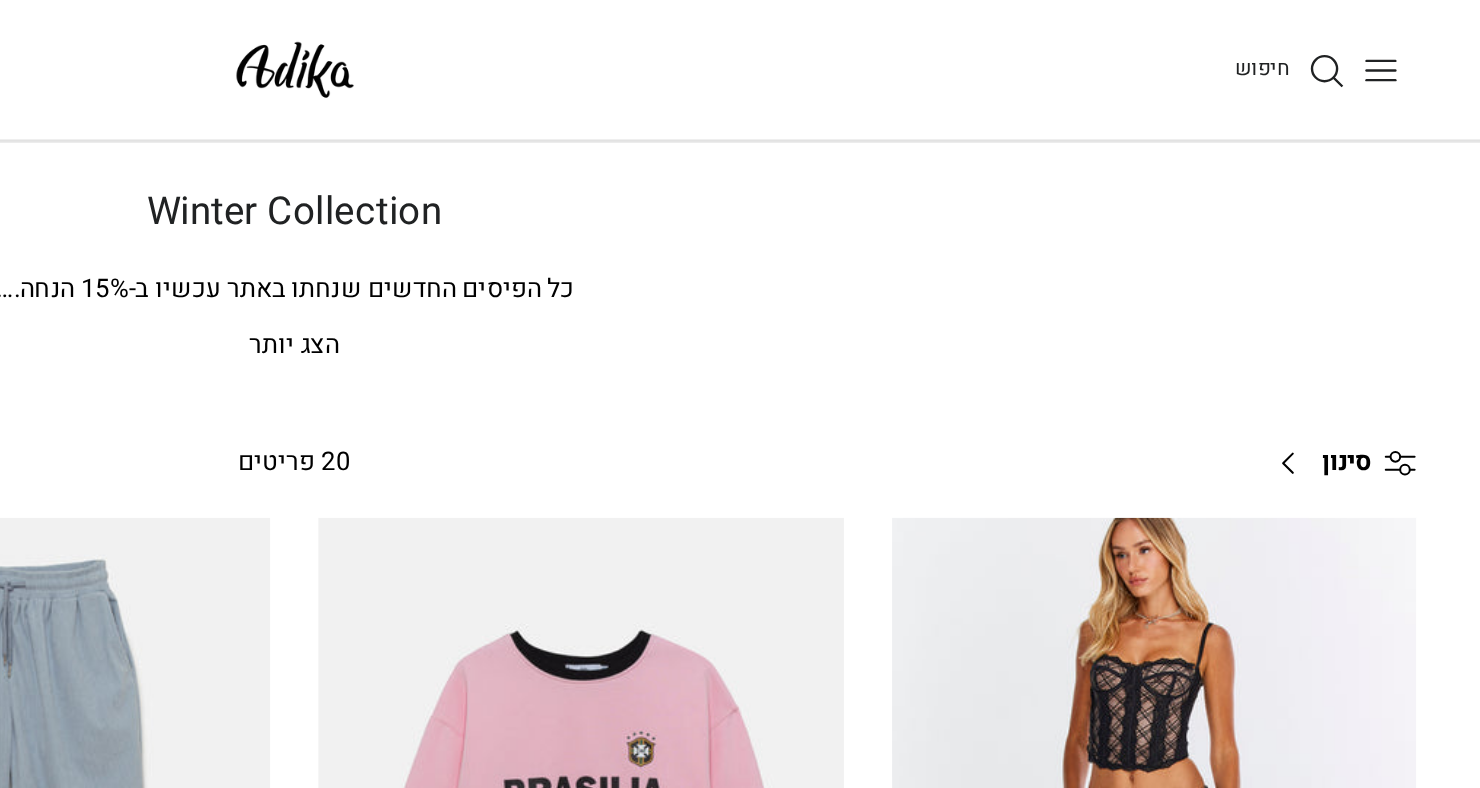 click 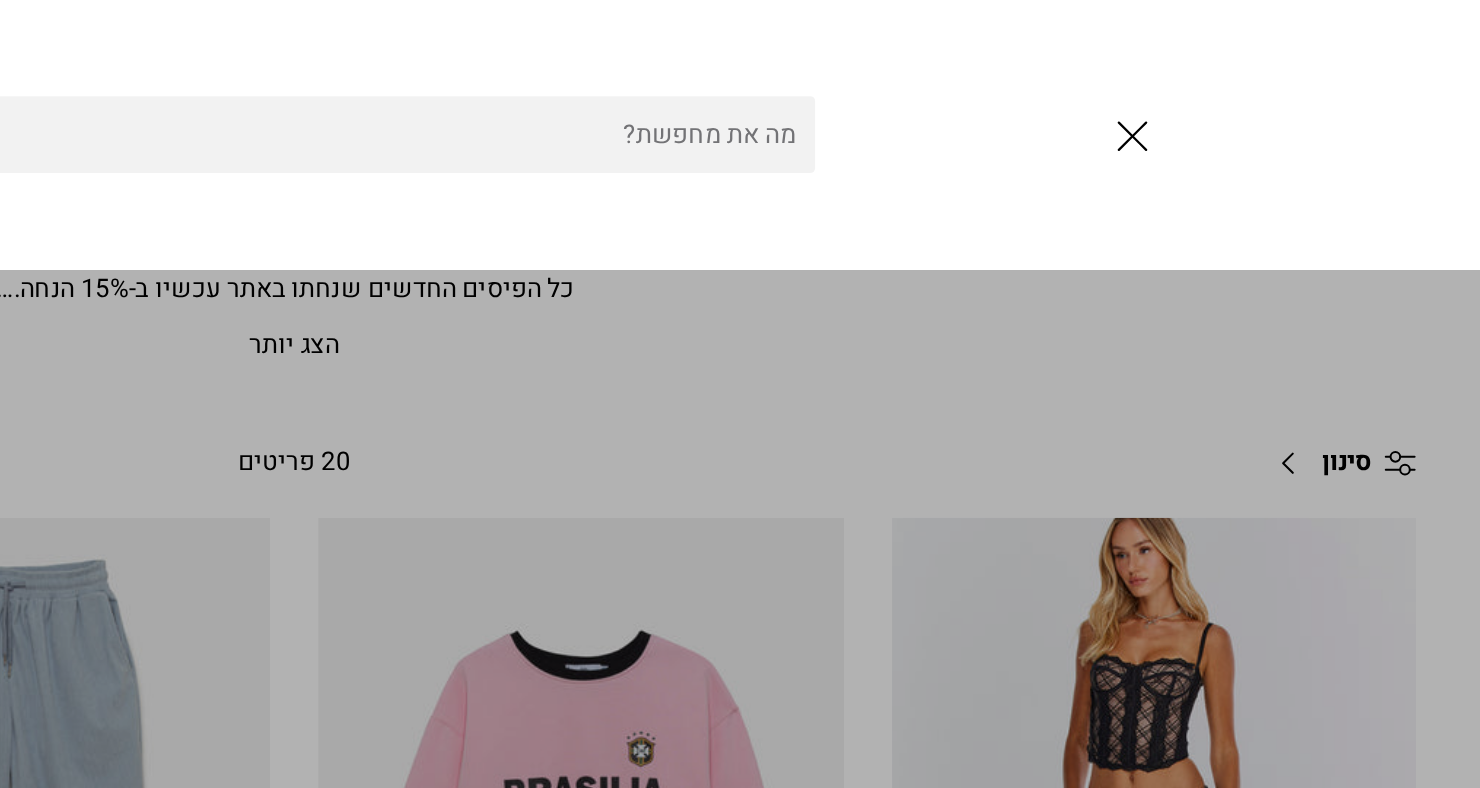 scroll, scrollTop: 0, scrollLeft: 0, axis: both 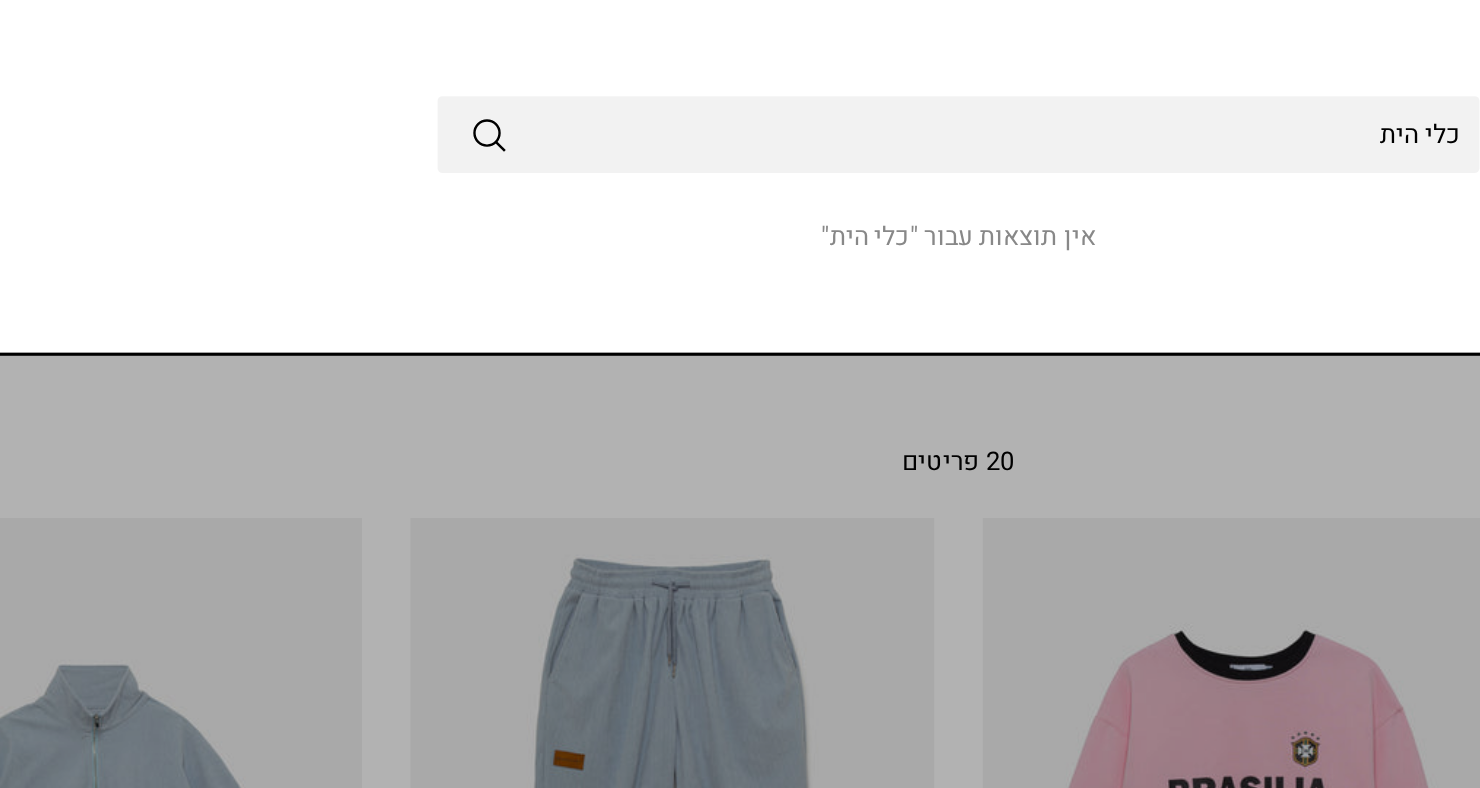 type on "כלי הית" 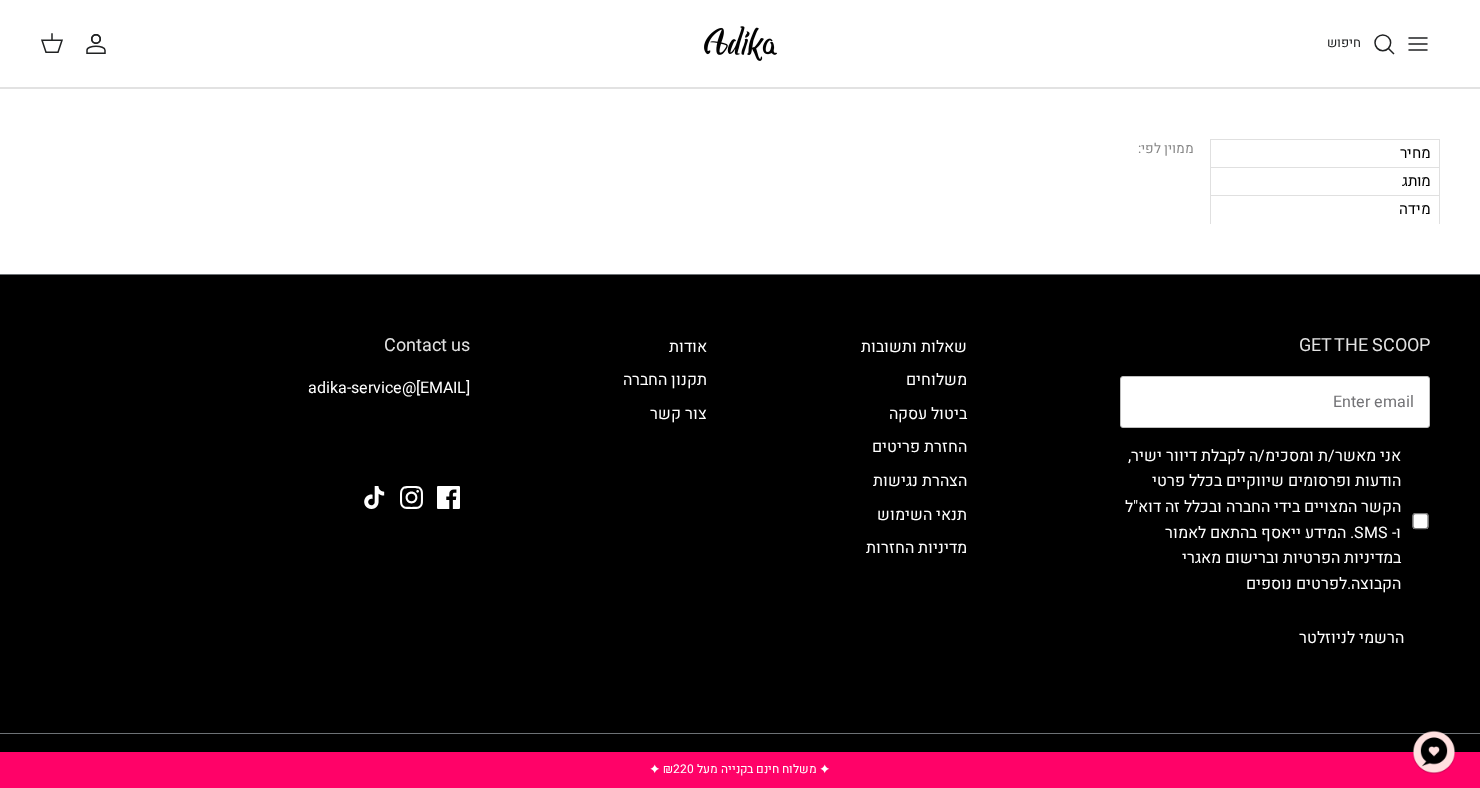 scroll, scrollTop: 0, scrollLeft: 0, axis: both 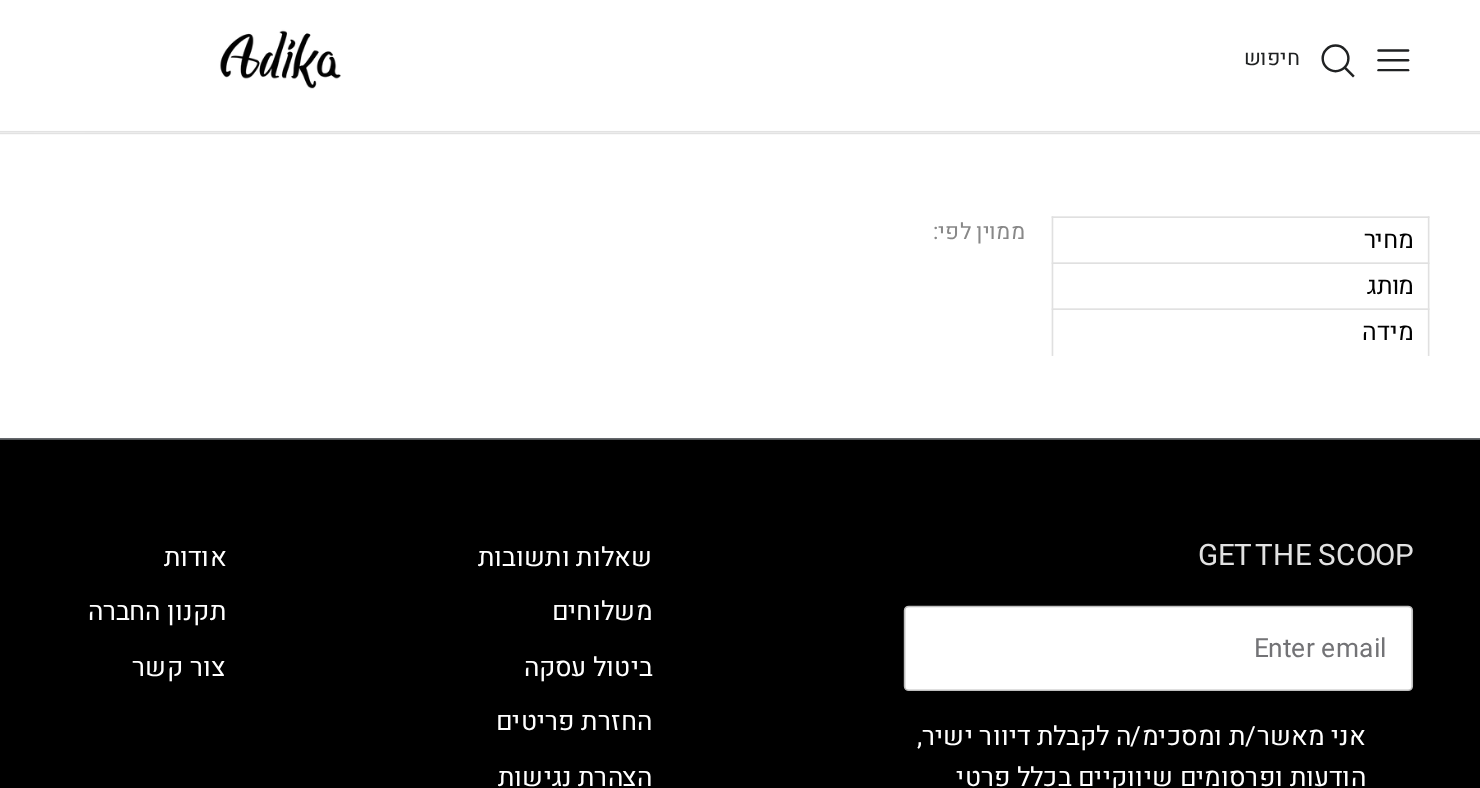click 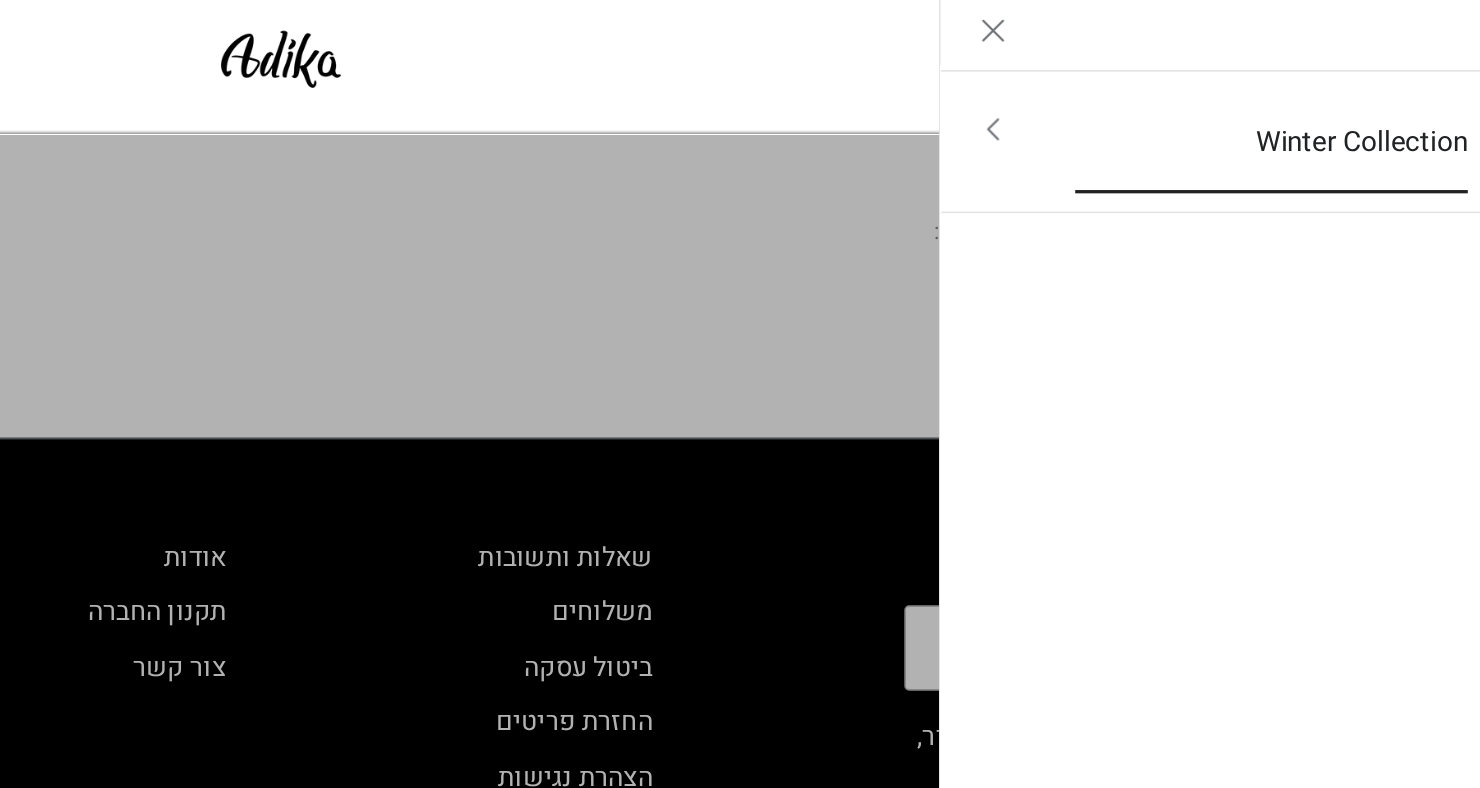 click on "Winter Collection" at bounding box center [1343, 94] 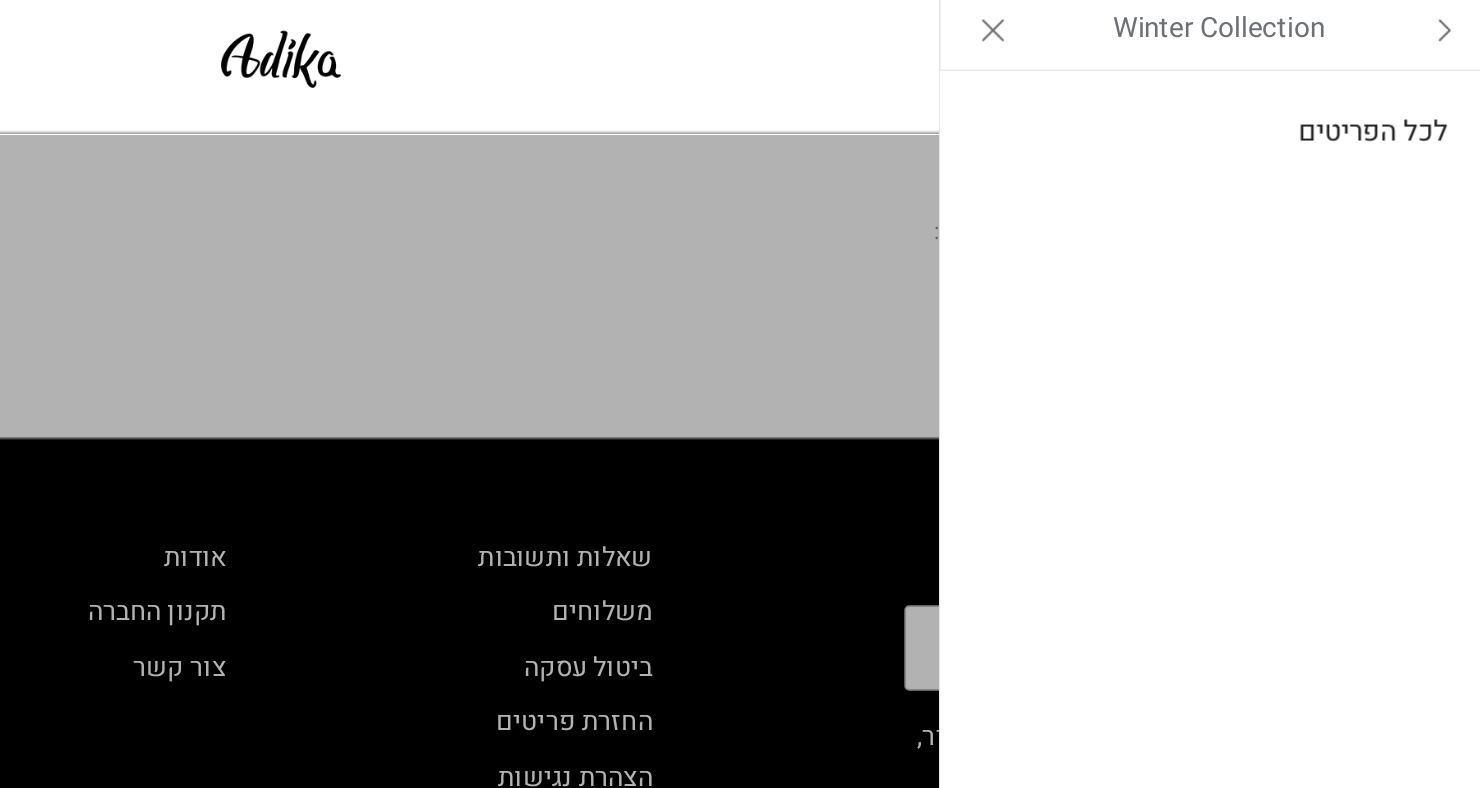 click on "לכל הפריטים" at bounding box center [1311, 88] 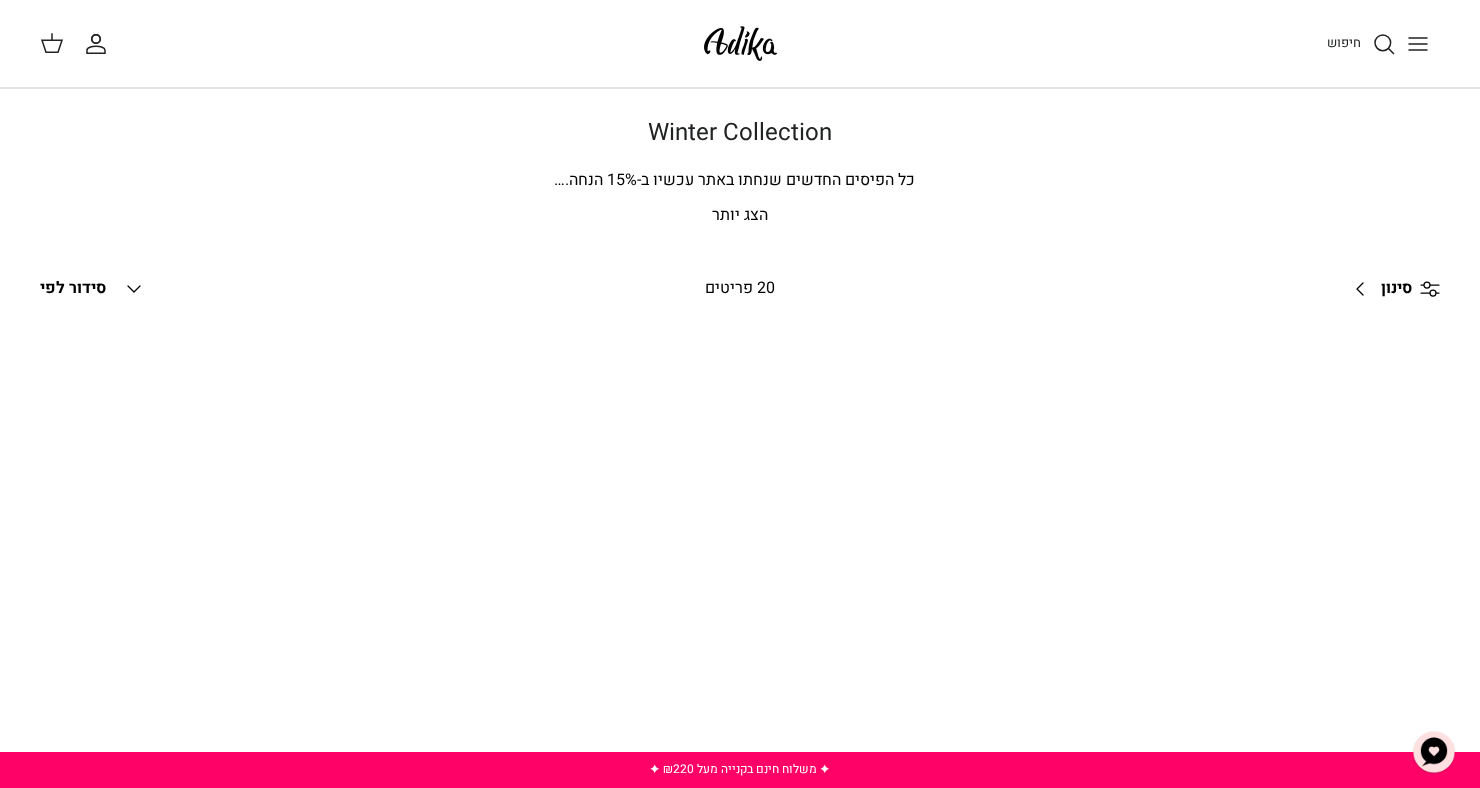 scroll, scrollTop: 0, scrollLeft: 0, axis: both 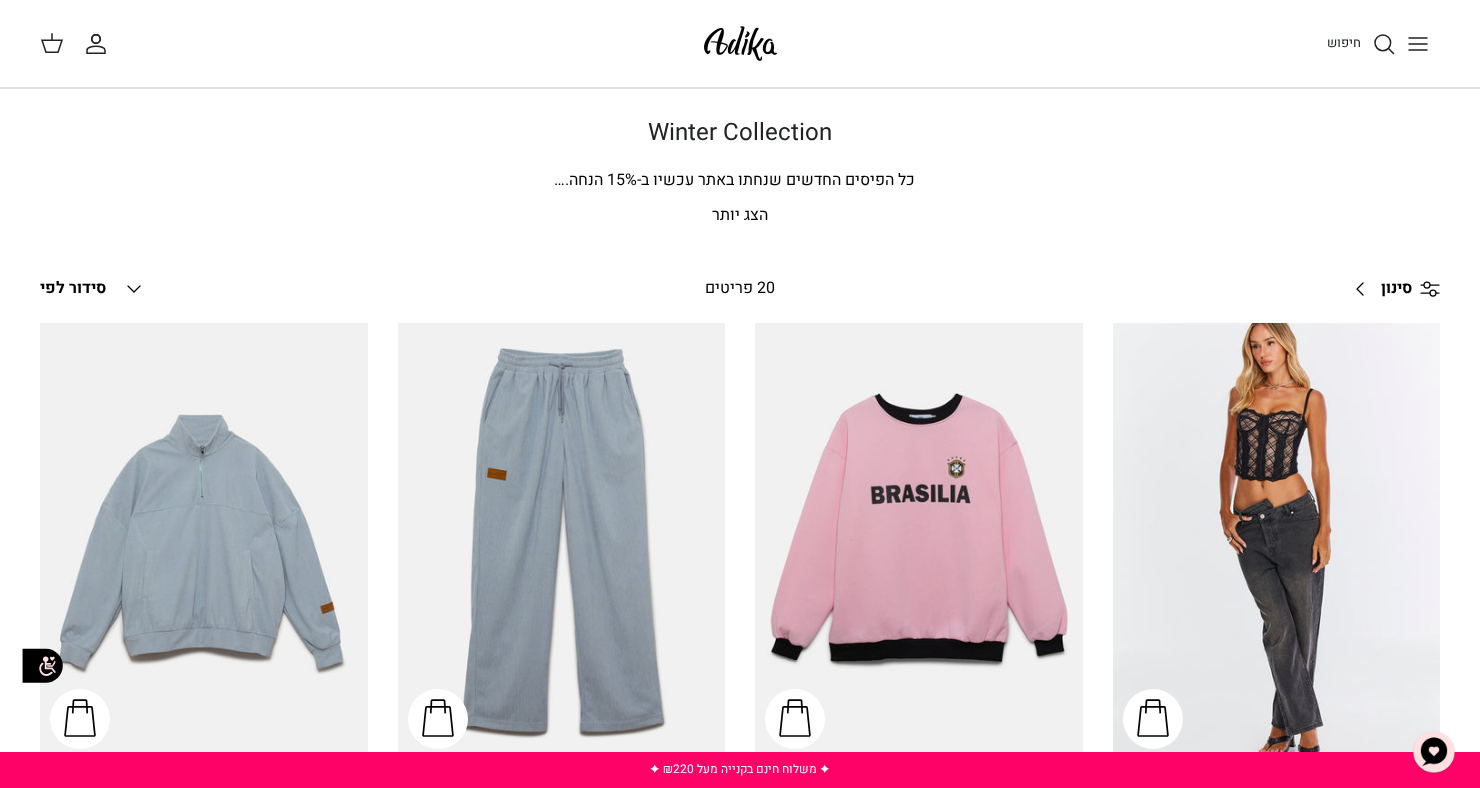 click 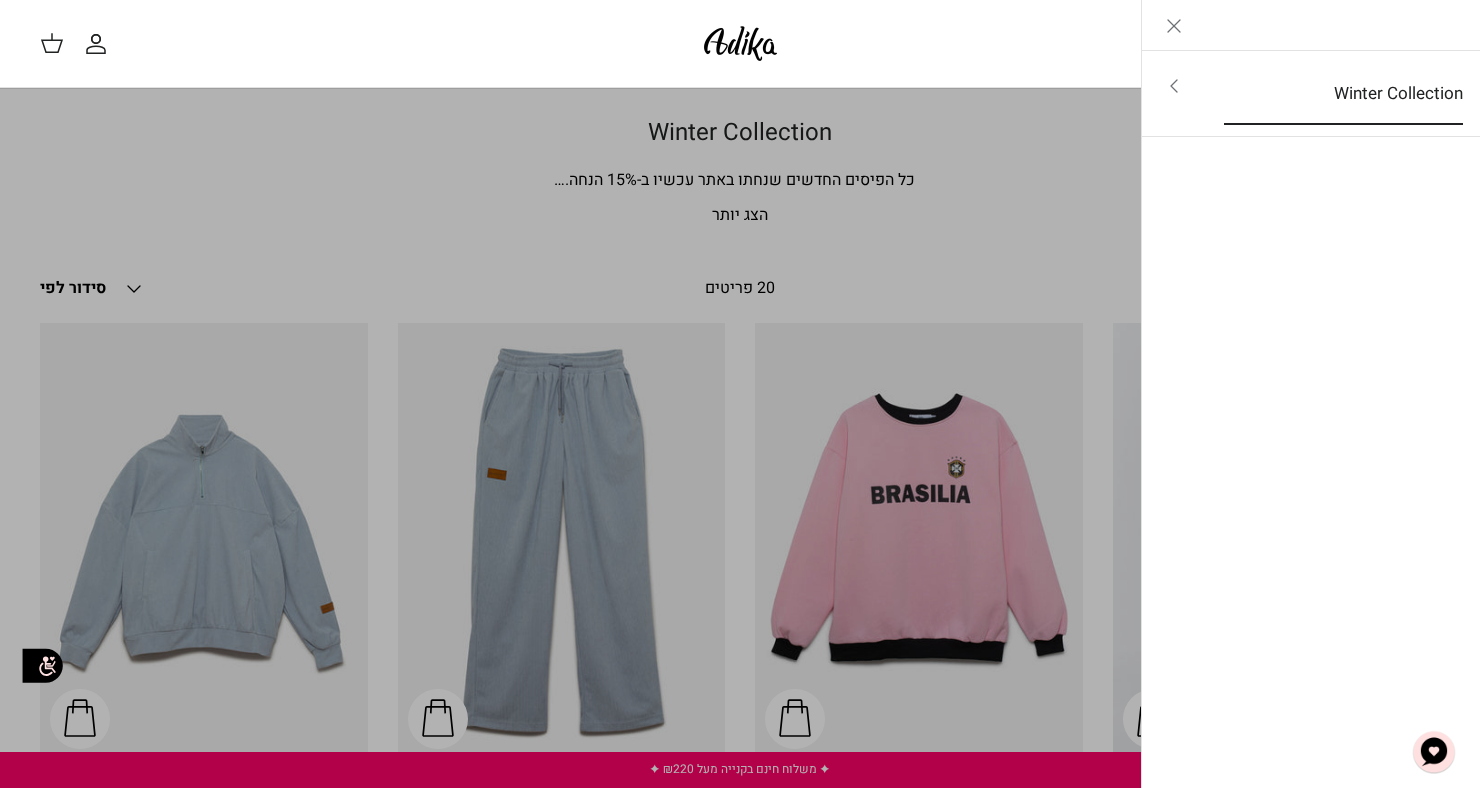 click on "Winter Collection" at bounding box center [1343, 94] 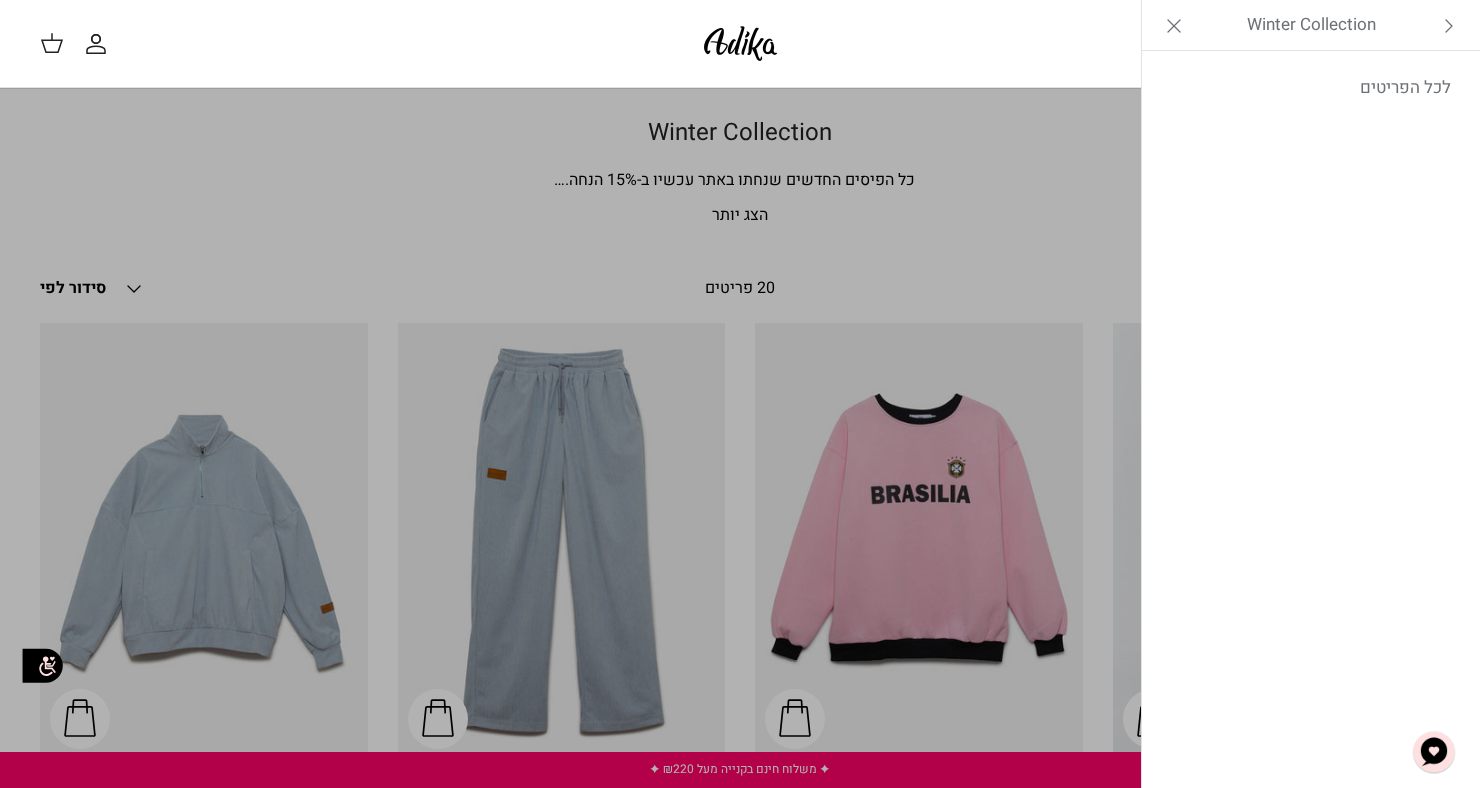click 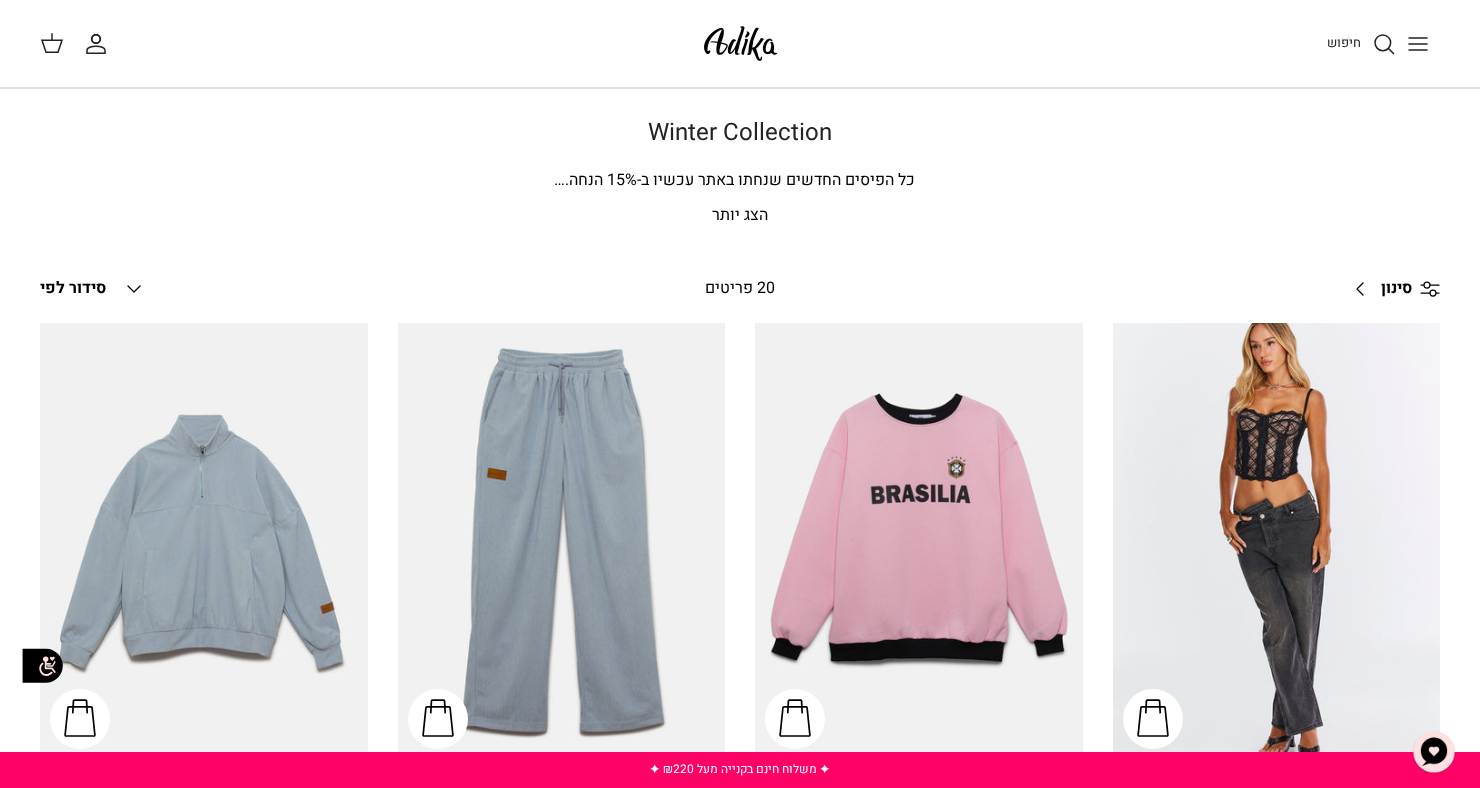 click 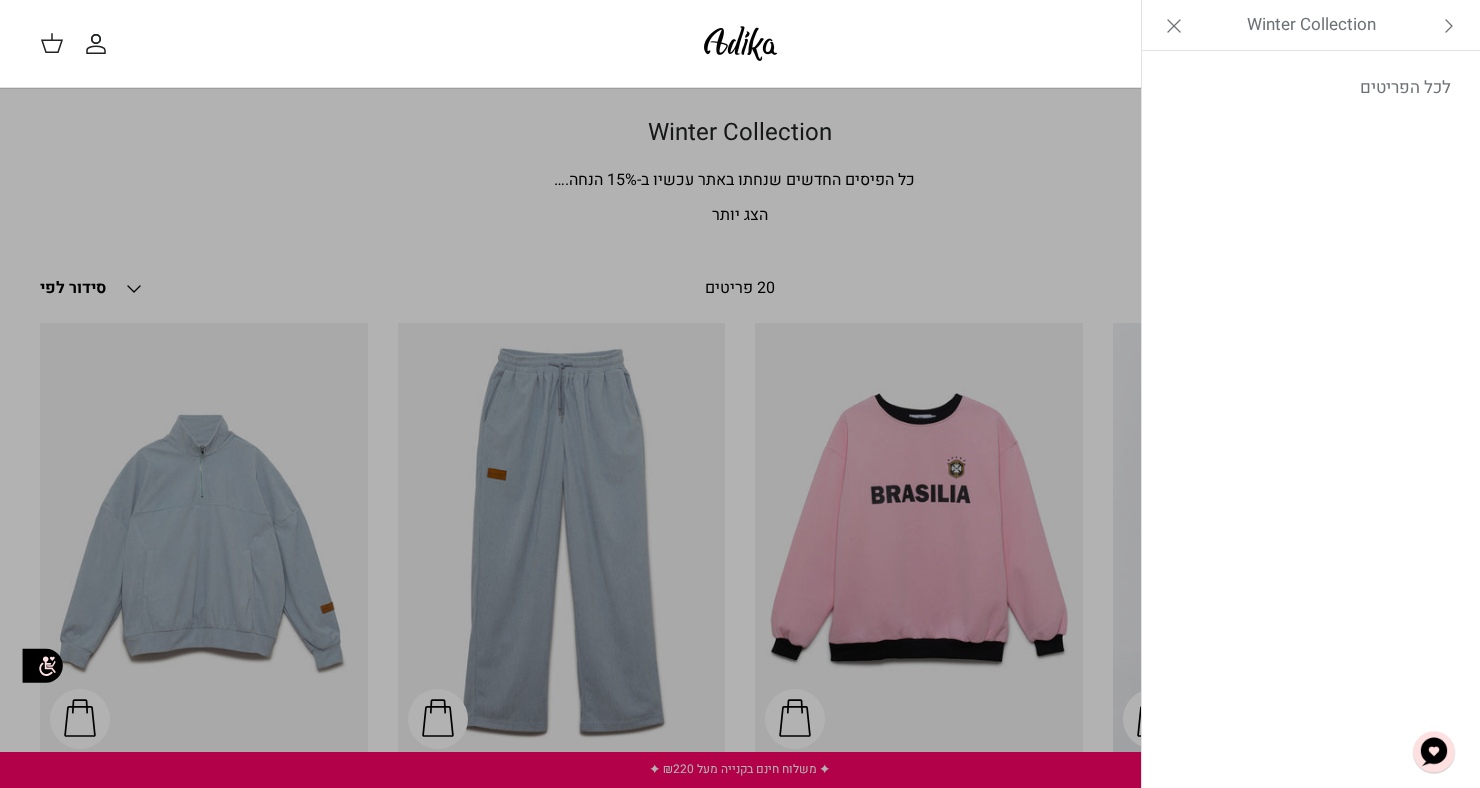 click 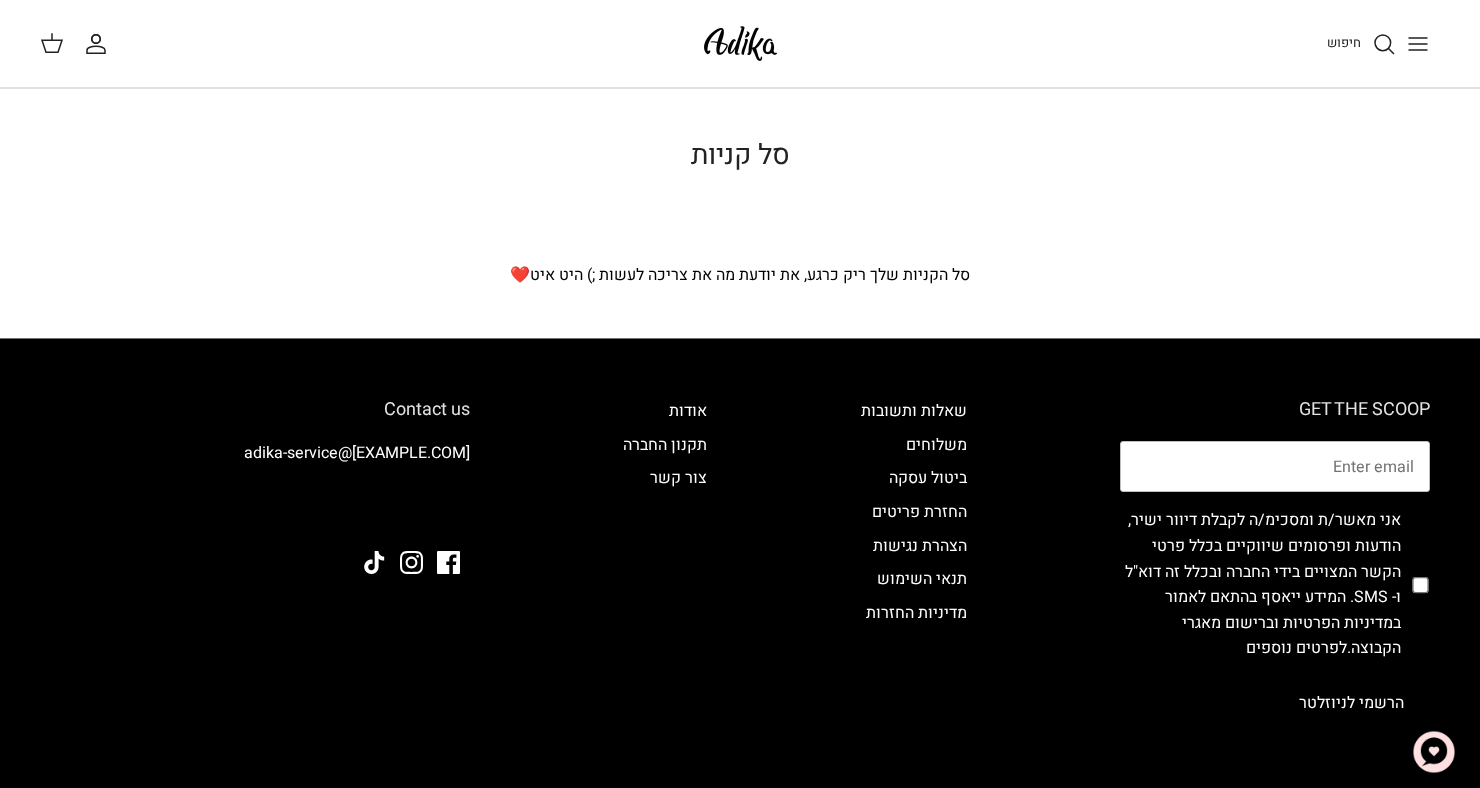 scroll, scrollTop: 0, scrollLeft: 0, axis: both 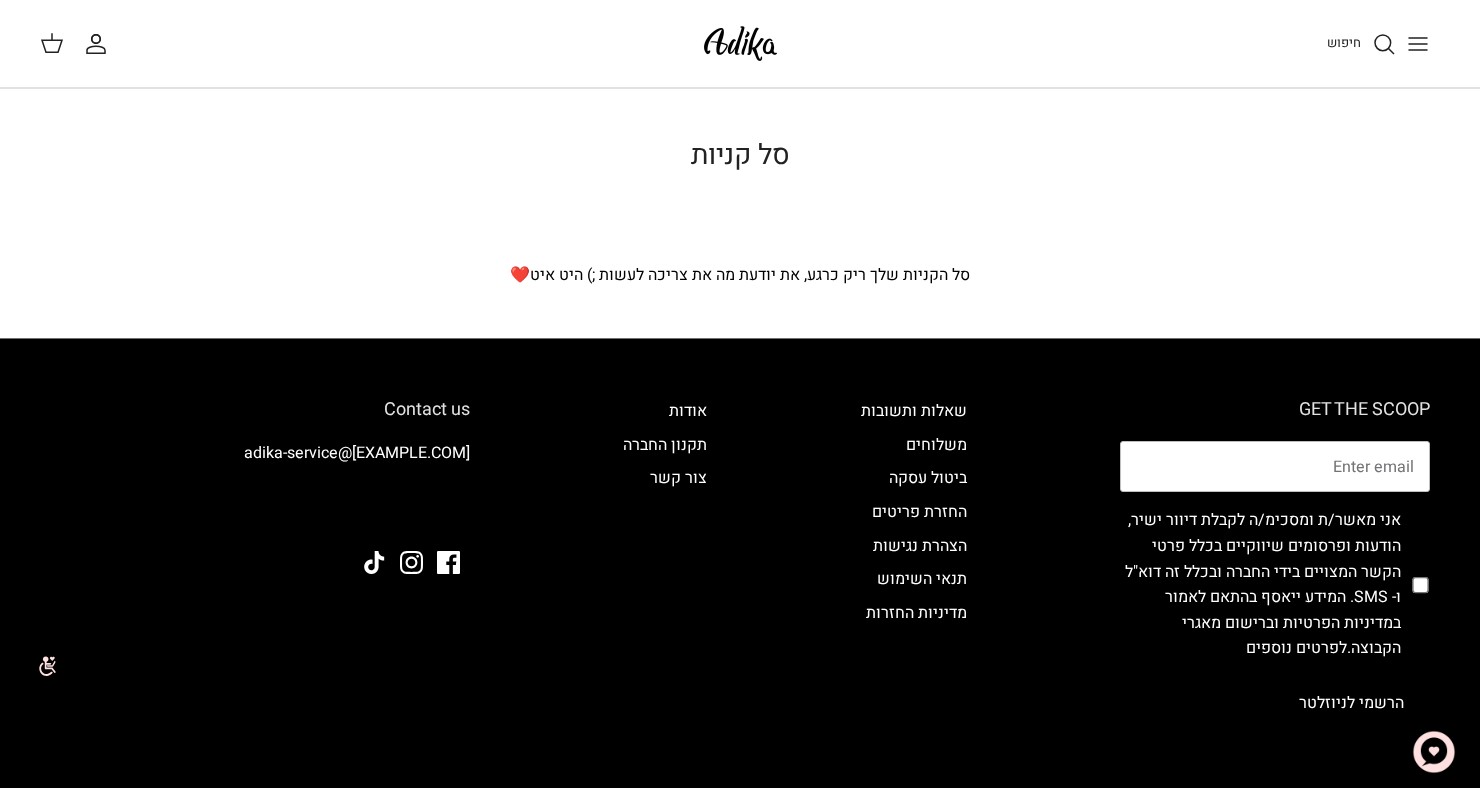click 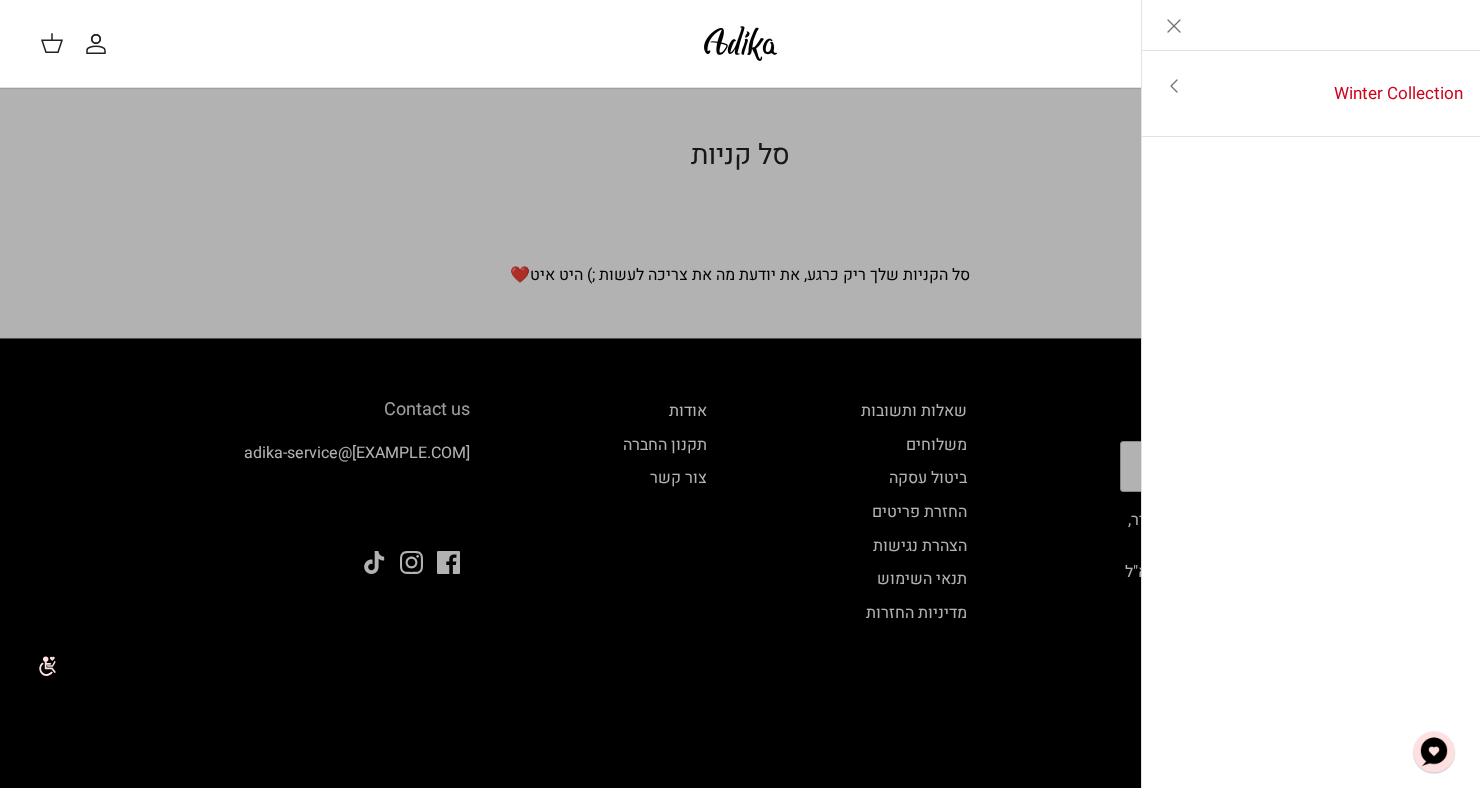 click on "Left
Winter Collection
Toggle menu
לכל הפריטים" at bounding box center (1311, 394) 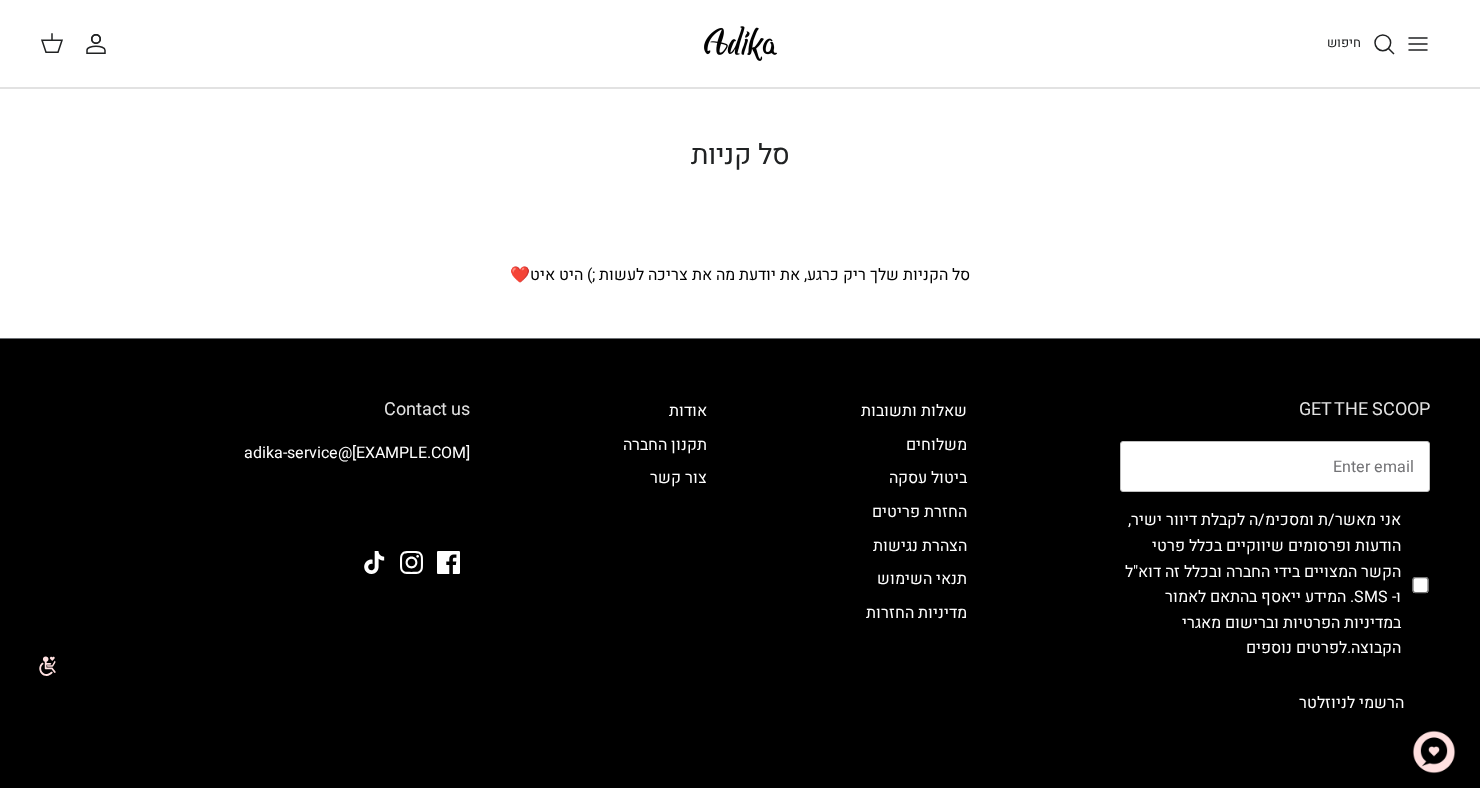 click 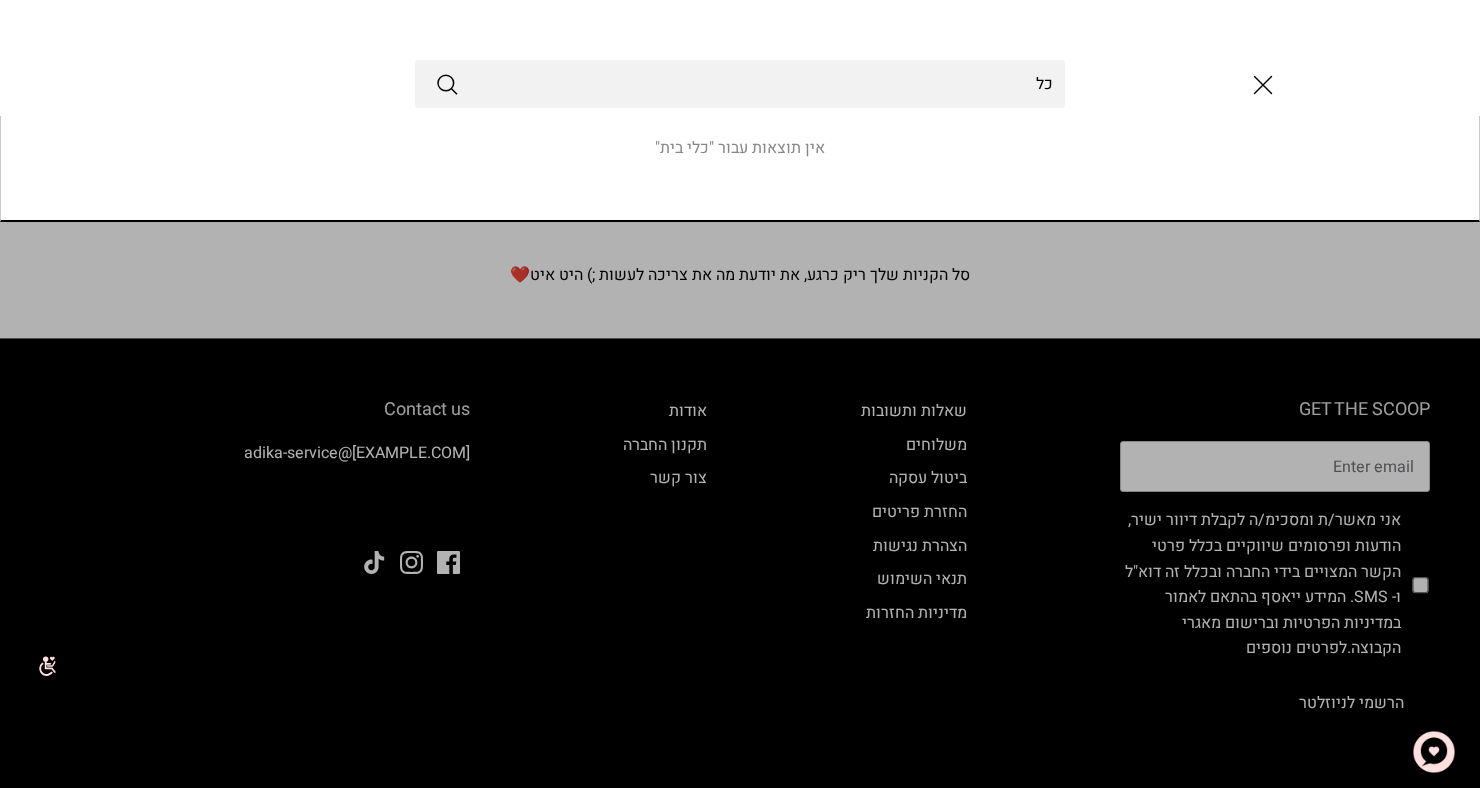 type on "כ" 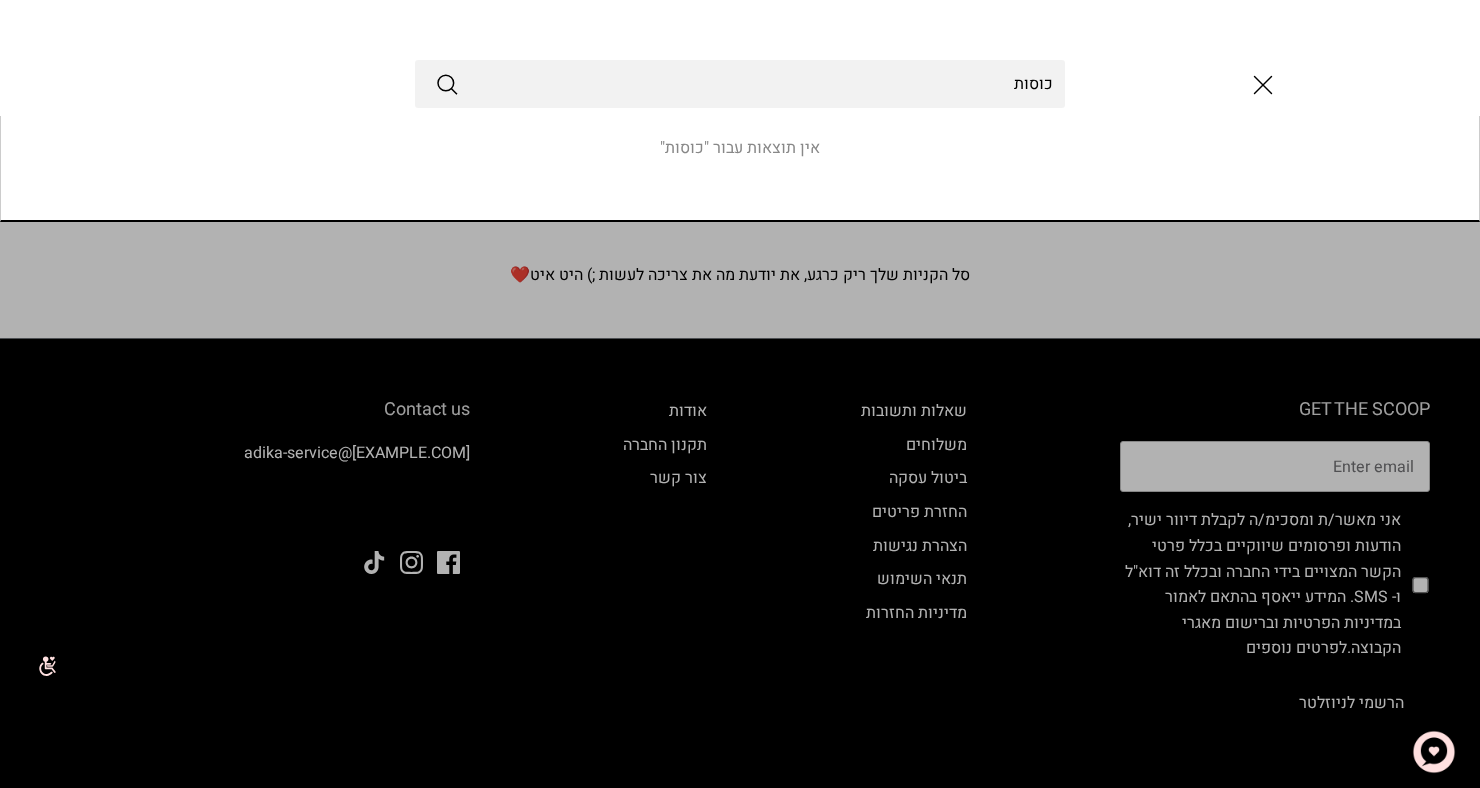 type on "כוסות" 